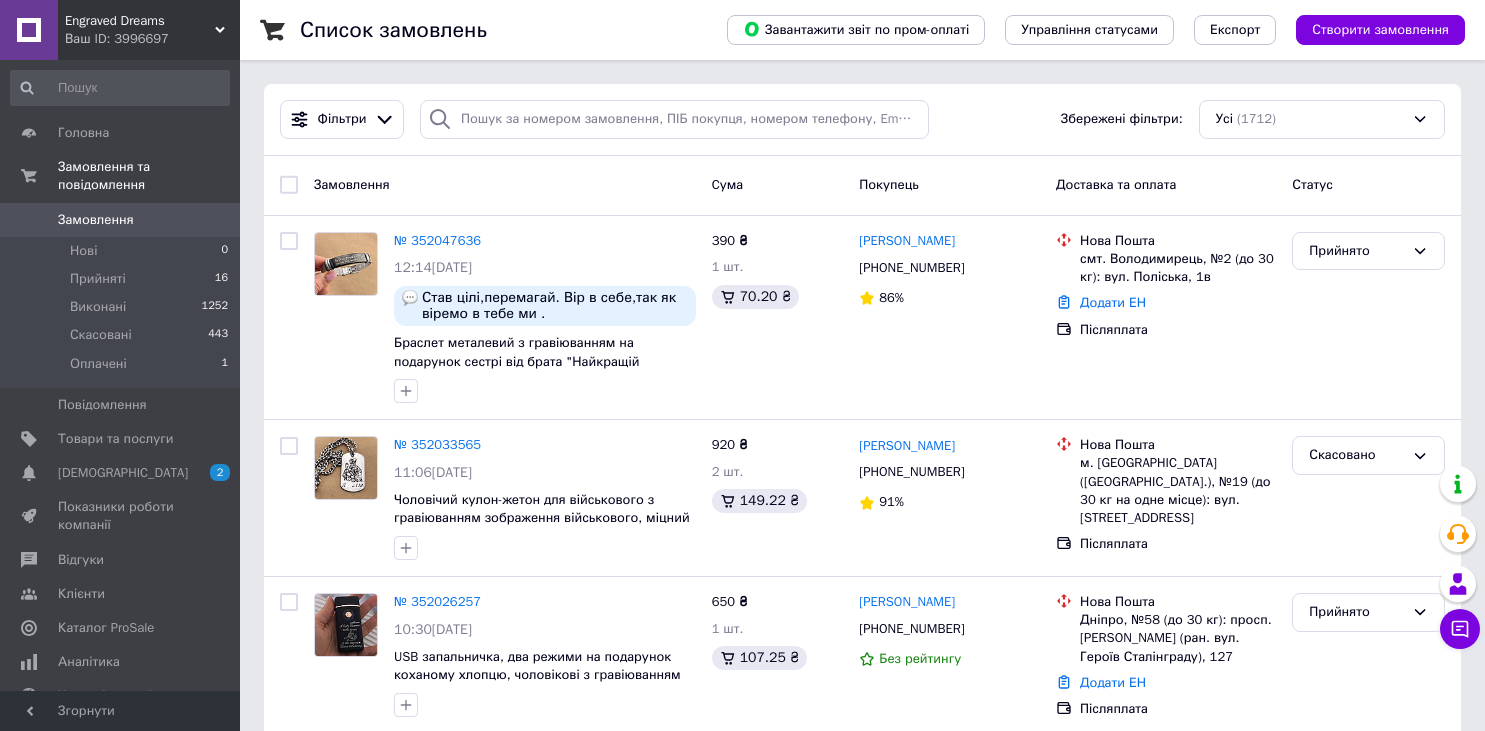 scroll, scrollTop: 0, scrollLeft: 0, axis: both 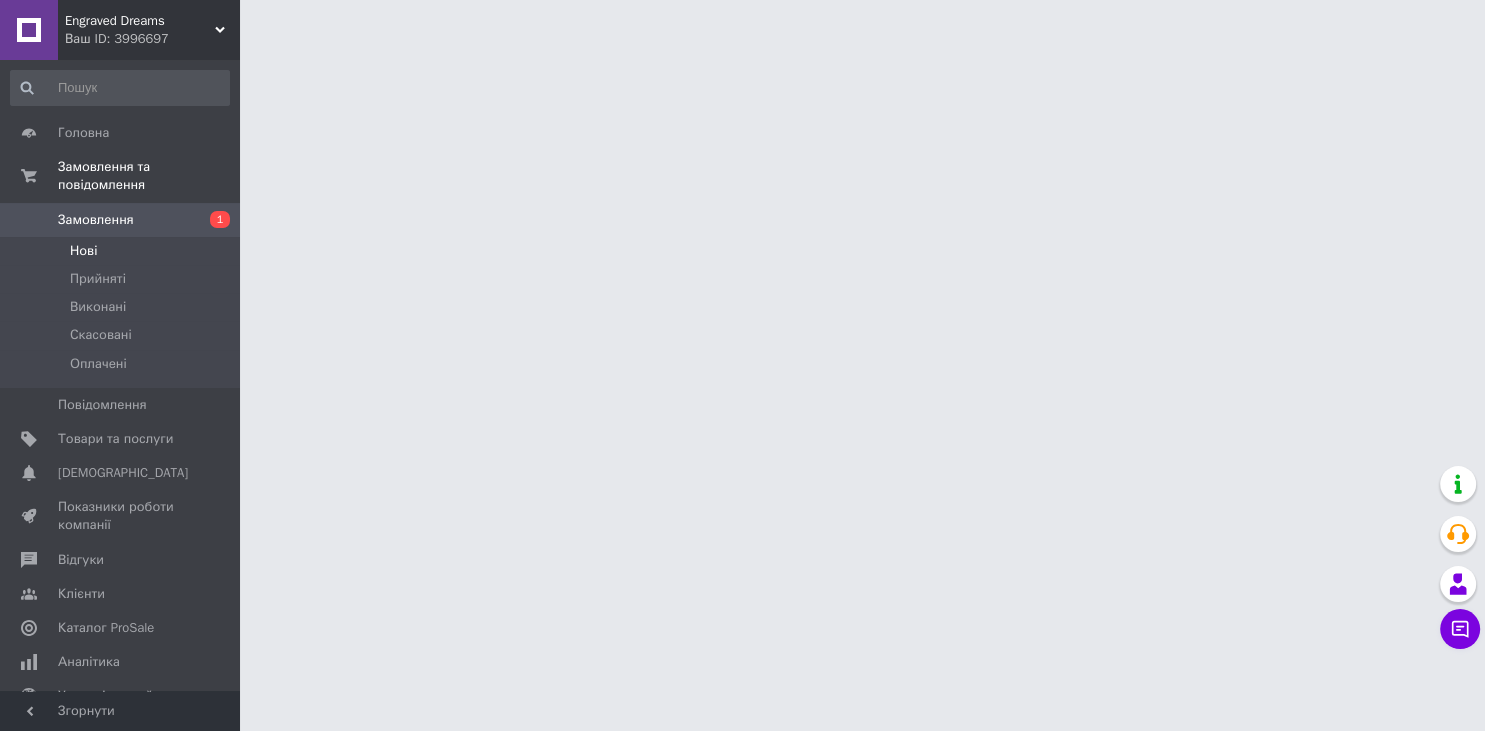 click on "Нові" at bounding box center (83, 251) 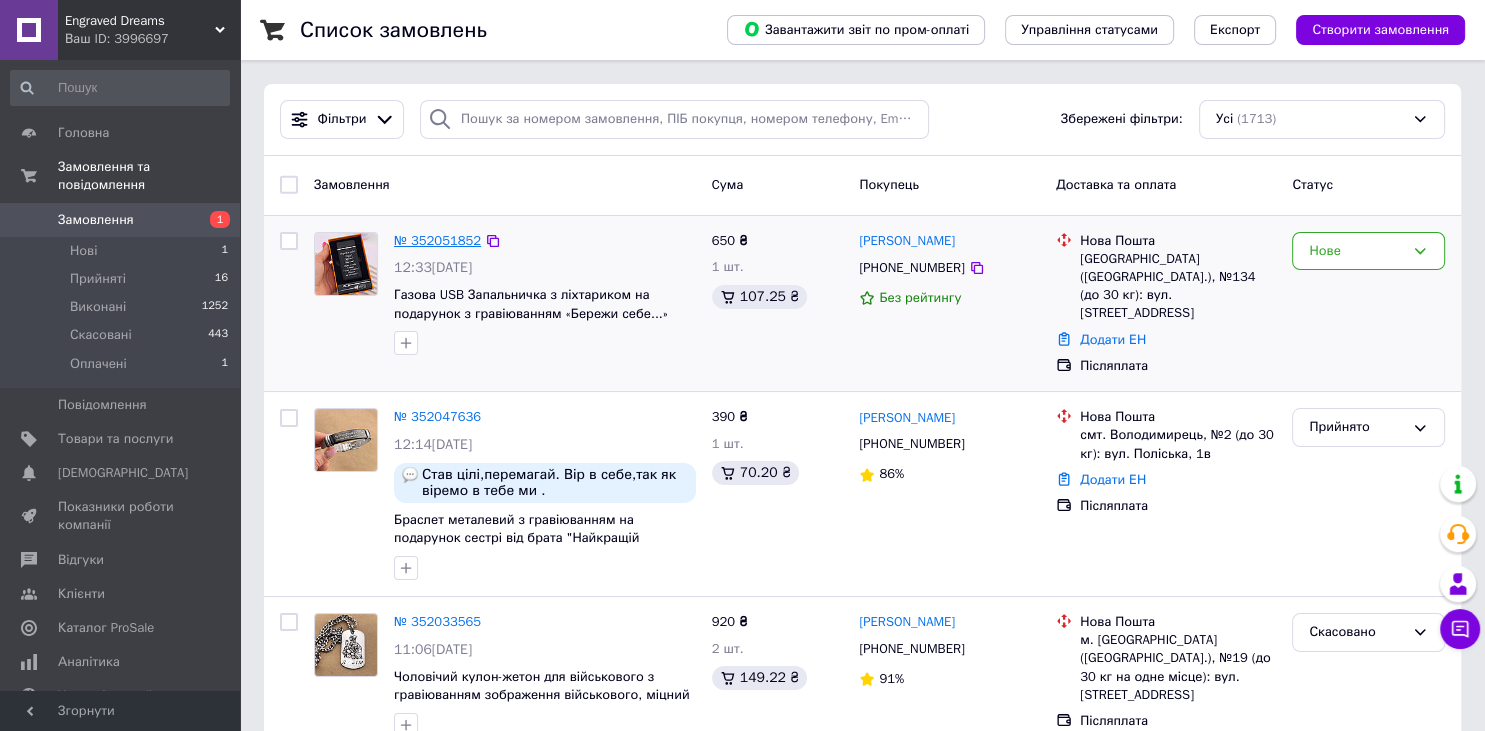 click on "№ 352051852" at bounding box center (437, 240) 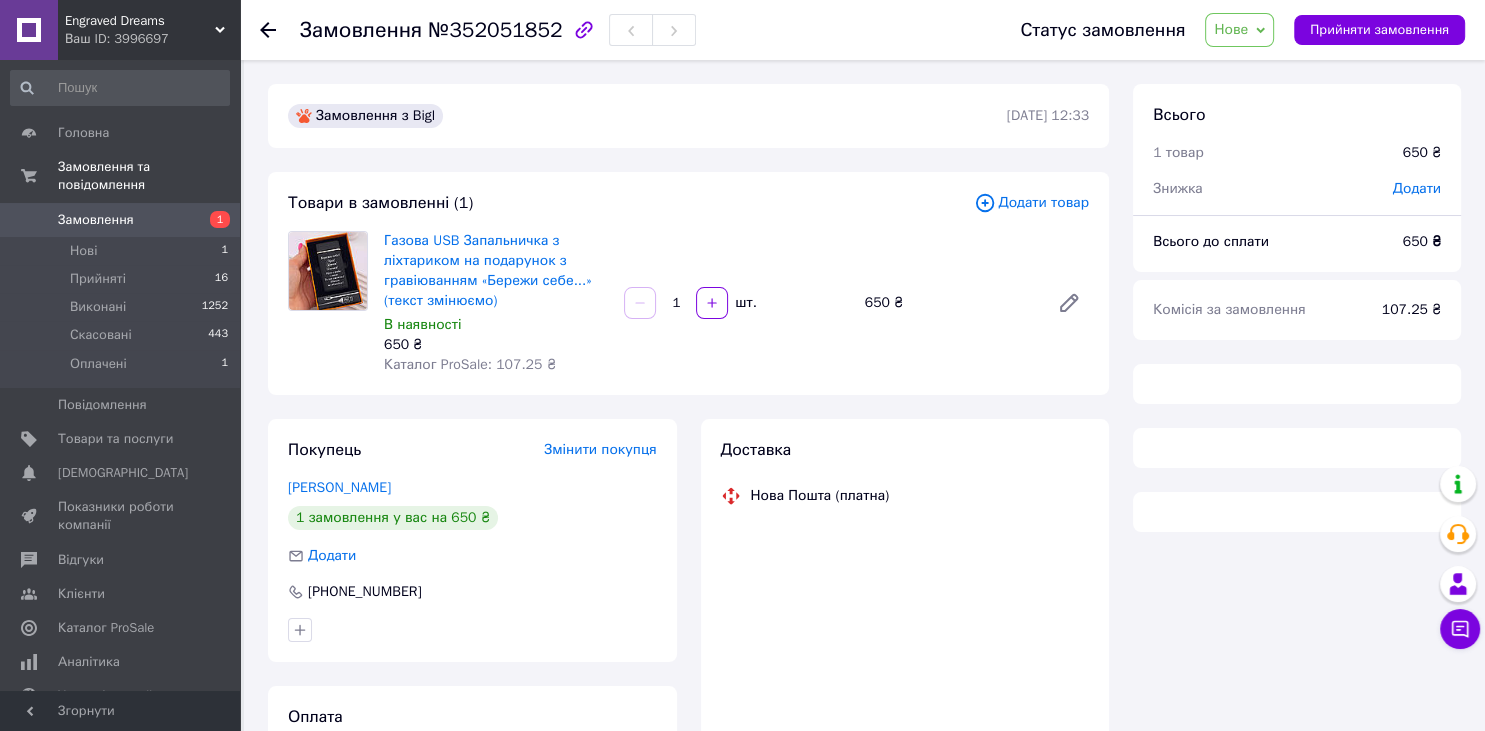 click on "Нове" at bounding box center (1231, 29) 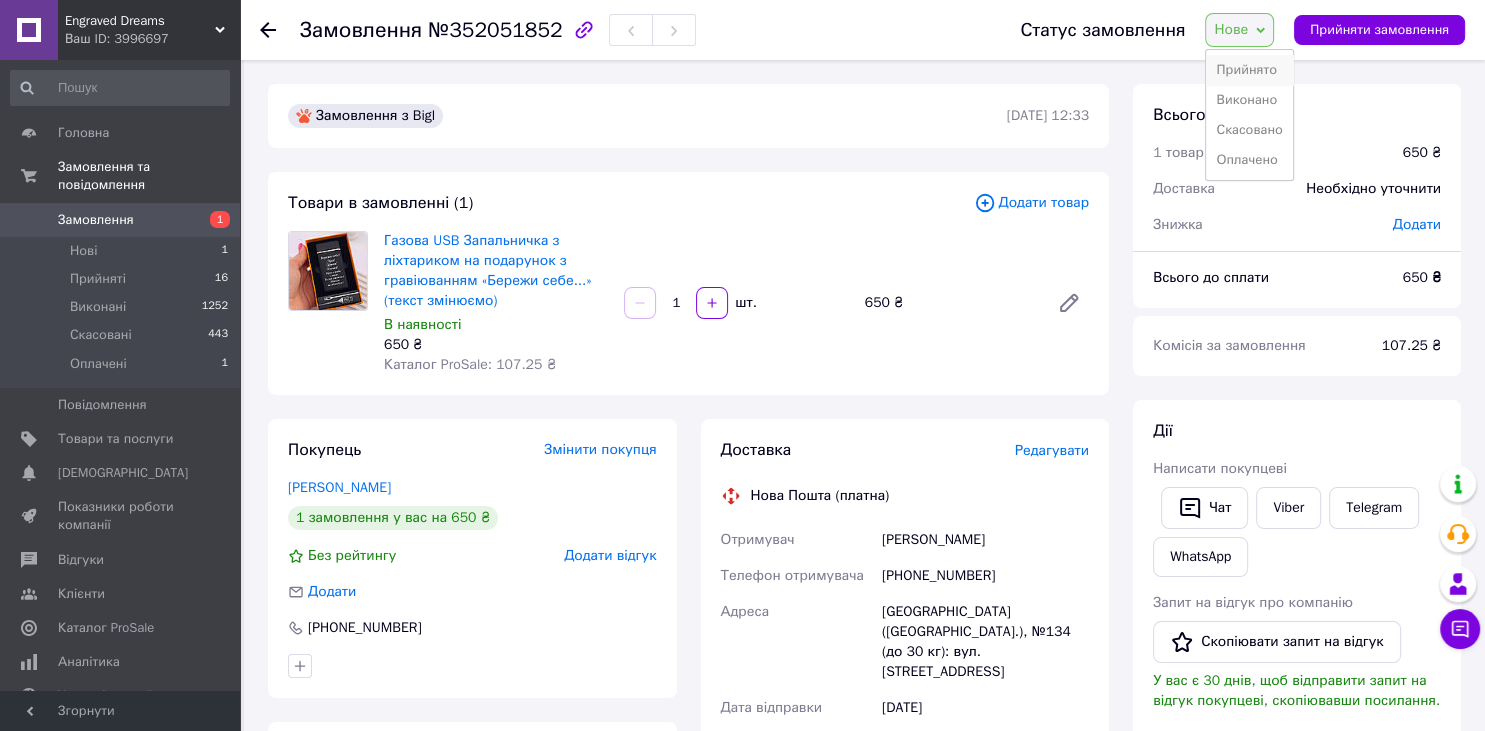 click on "Прийнято" at bounding box center (1249, 70) 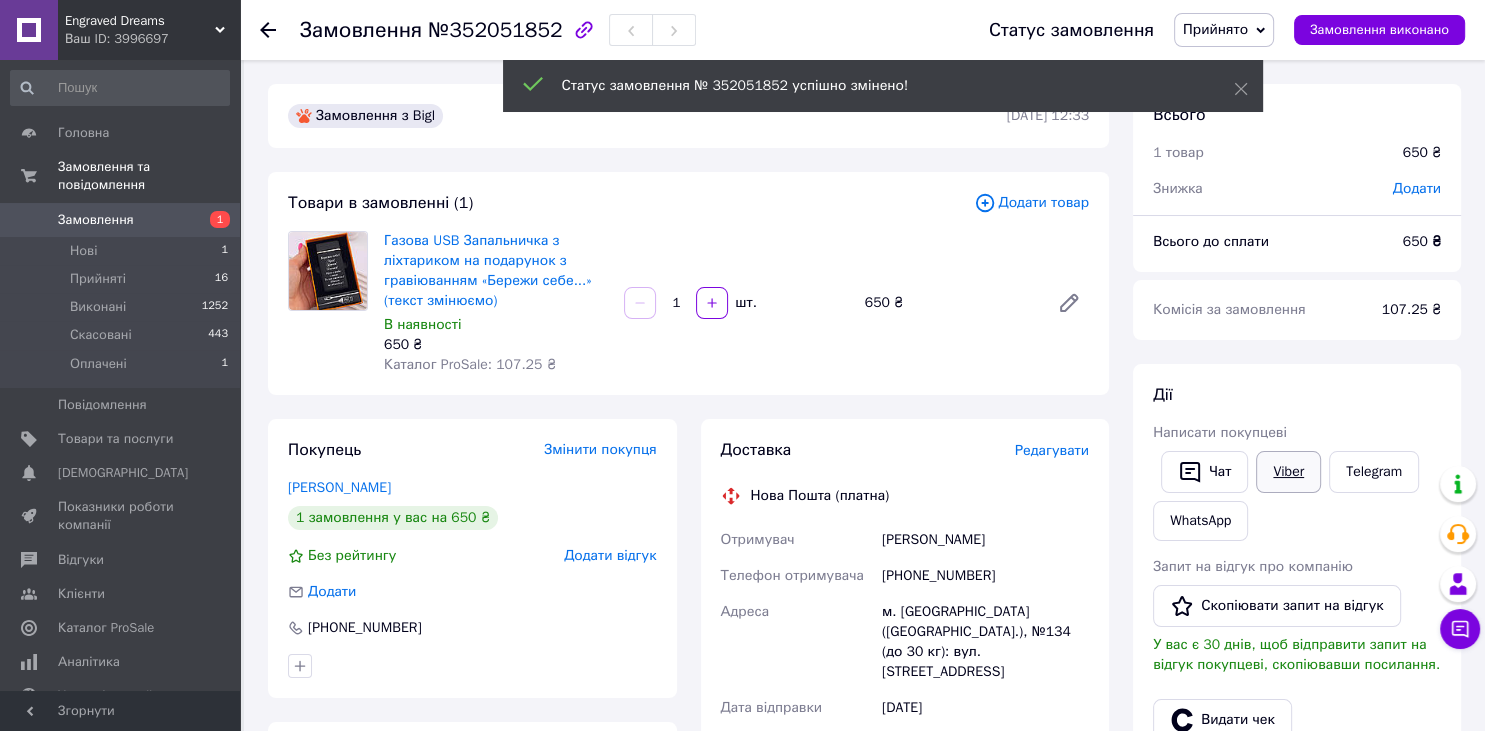 click on "Viber" at bounding box center (1288, 472) 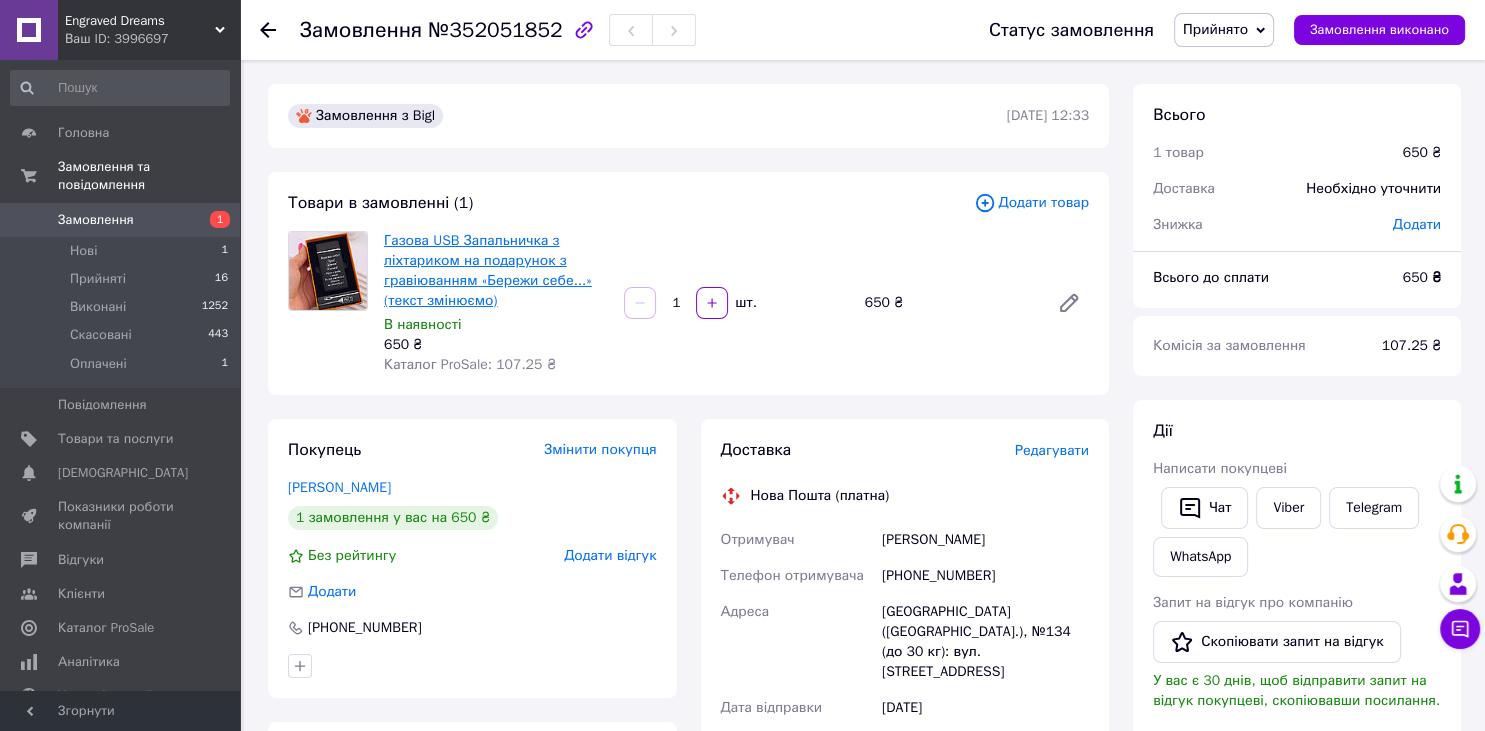 click on "Газова USB Запальничка з ліхтариком на подарунок з гравіюванням «Бережи себе...» (текст змінюємо)" at bounding box center [488, 270] 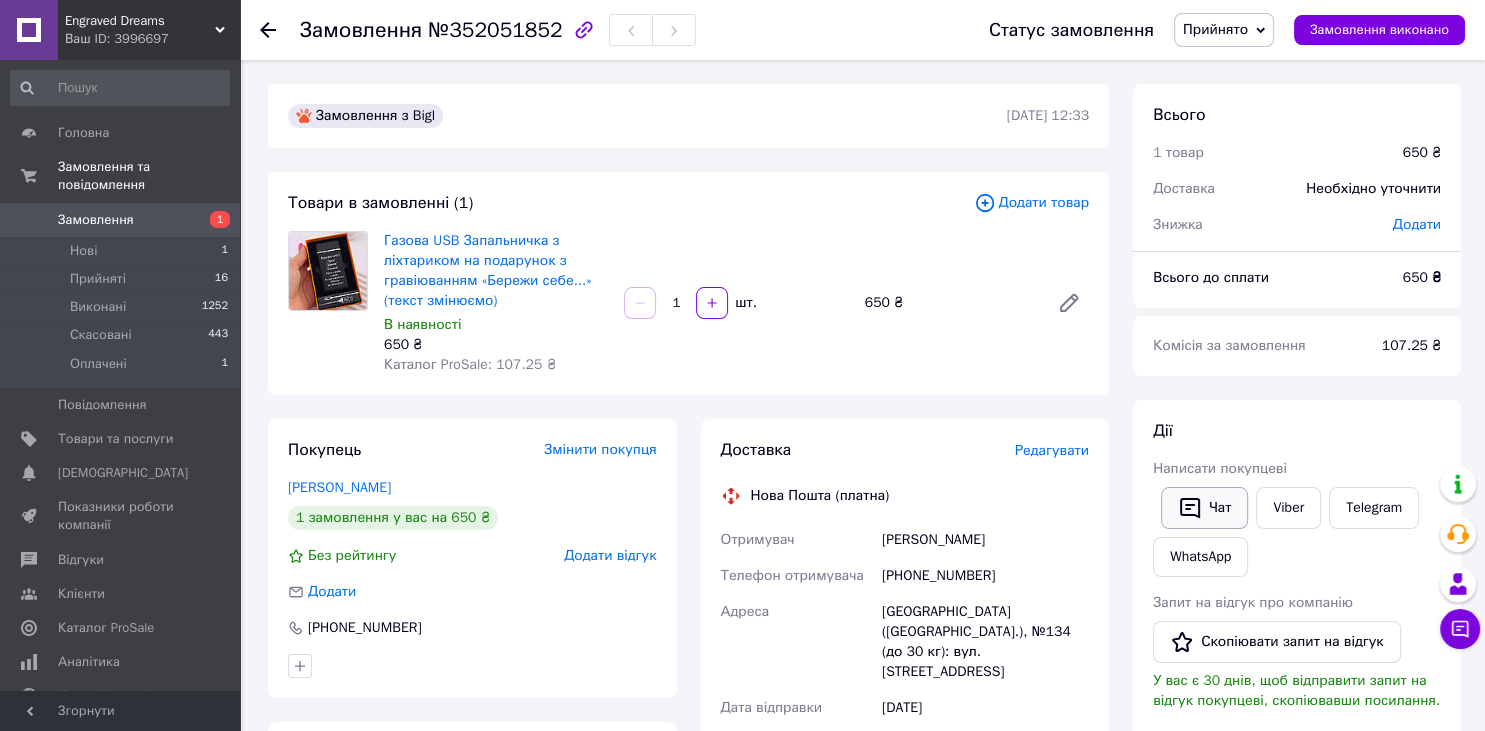 click on "Чат" at bounding box center [1204, 508] 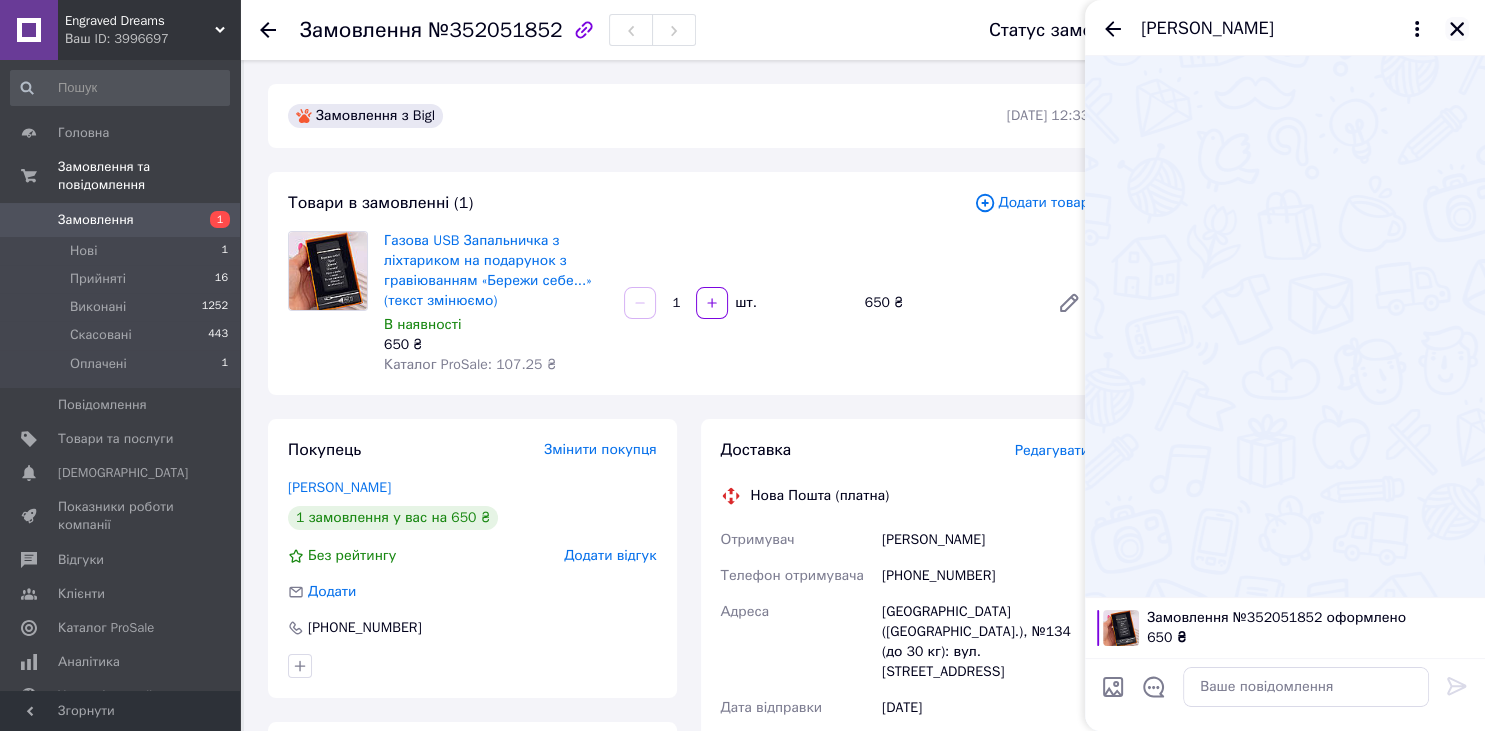 click 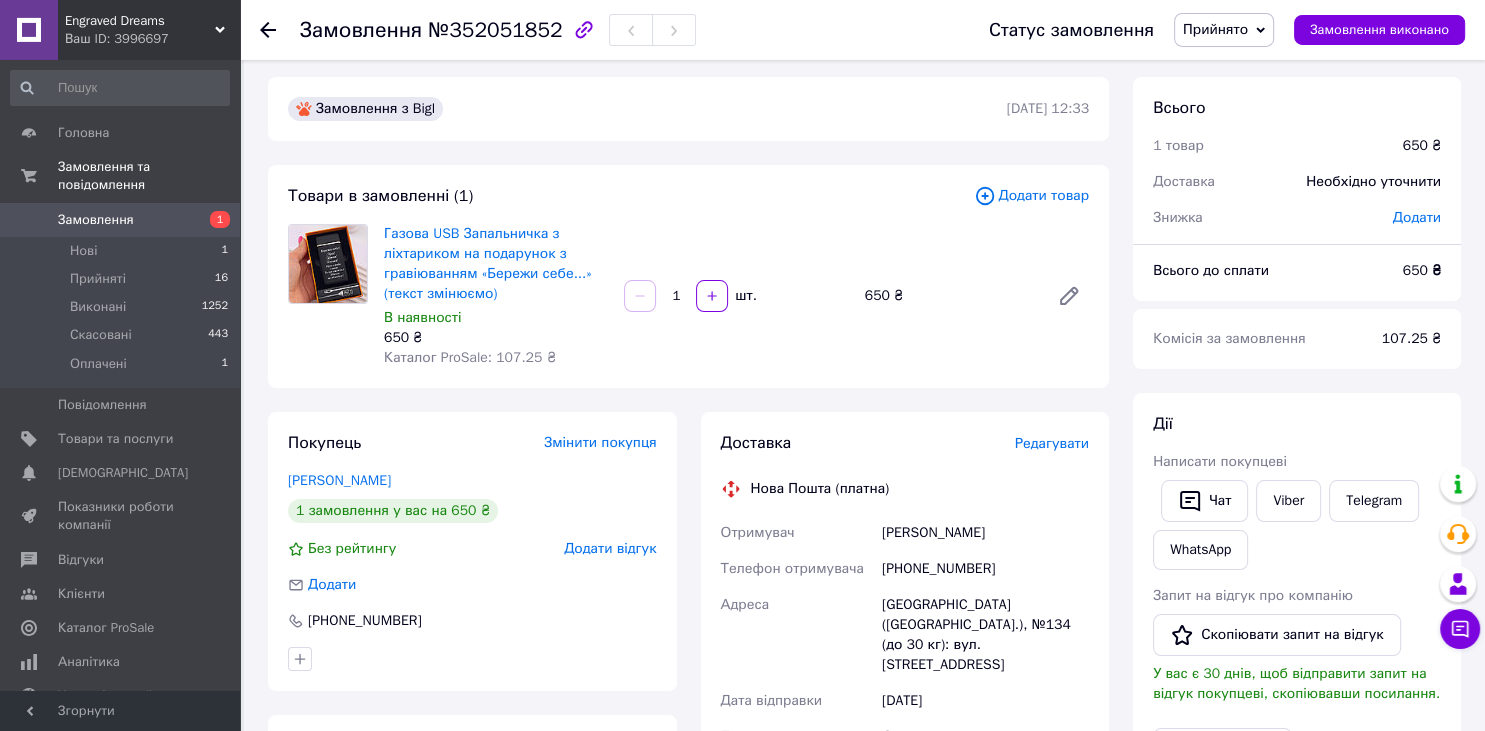 scroll, scrollTop: 0, scrollLeft: 0, axis: both 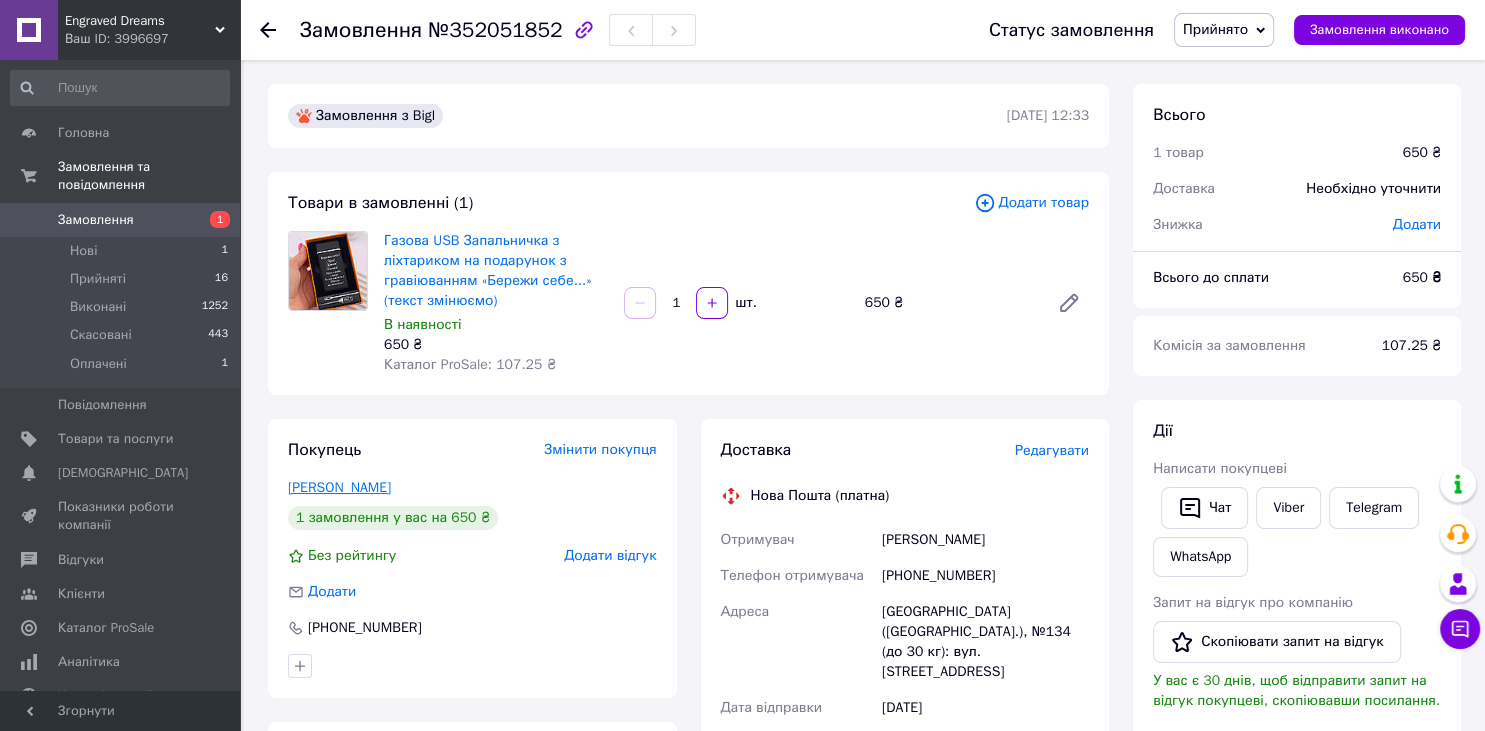 drag, startPoint x: 341, startPoint y: 483, endPoint x: 360, endPoint y: 481, distance: 19.104973 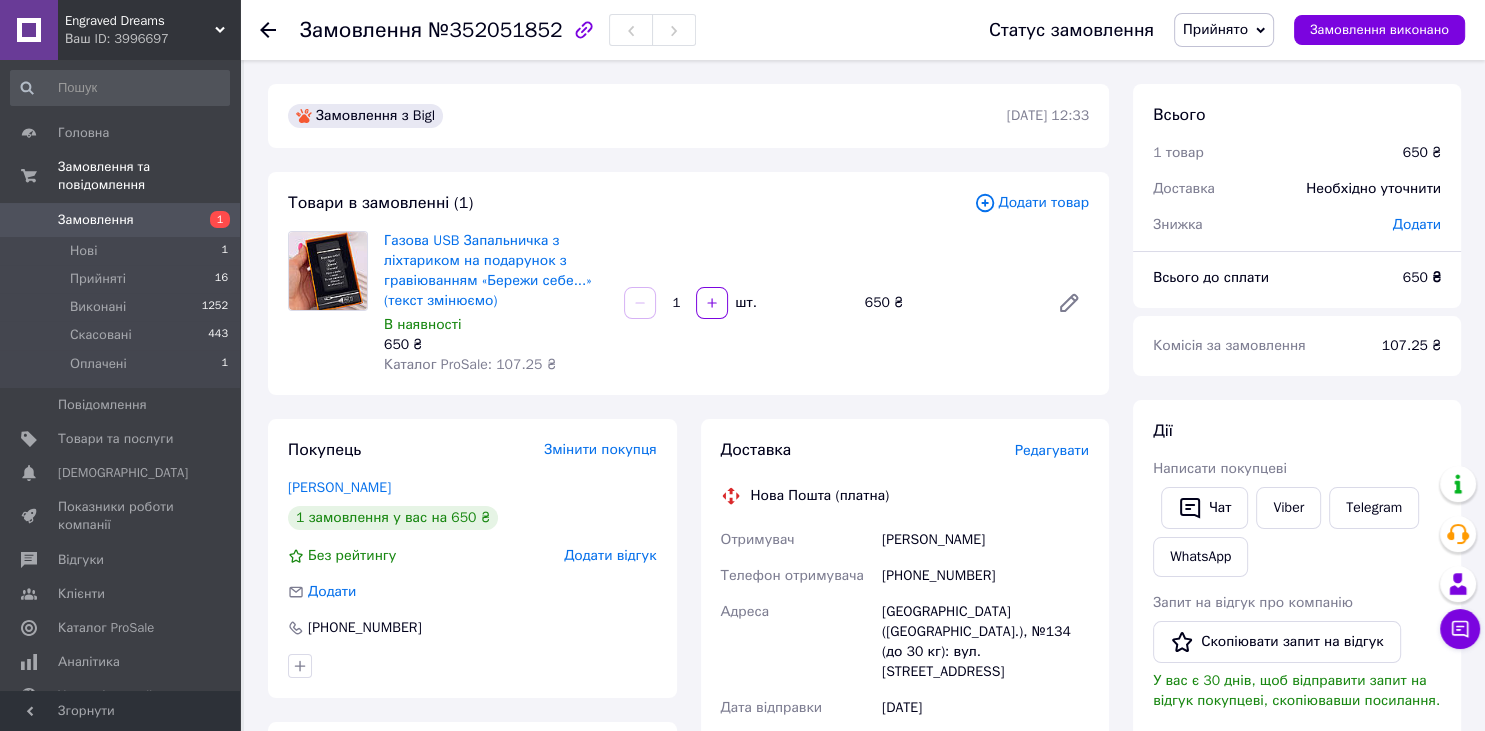 click on "[PERSON_NAME]" at bounding box center (339, 487) 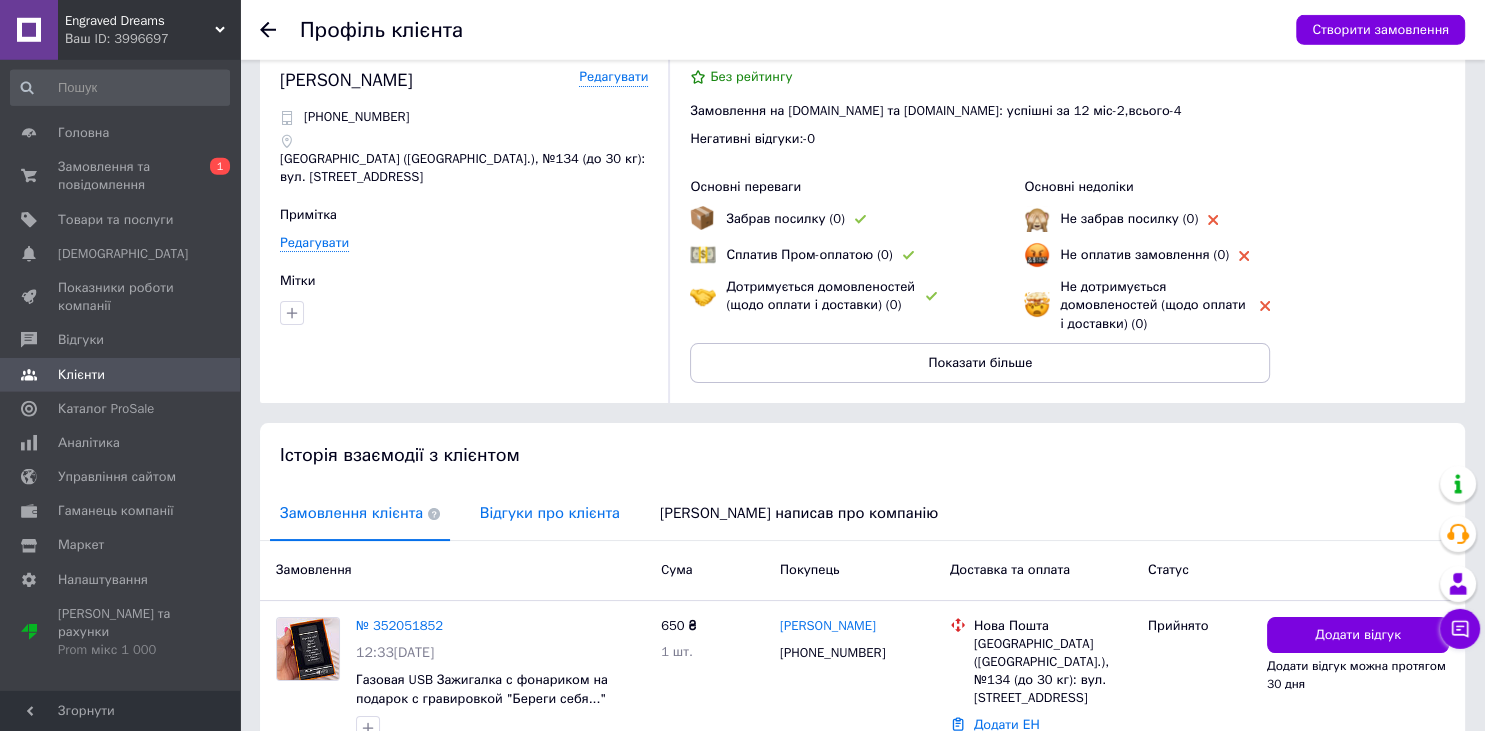 scroll, scrollTop: 105, scrollLeft: 0, axis: vertical 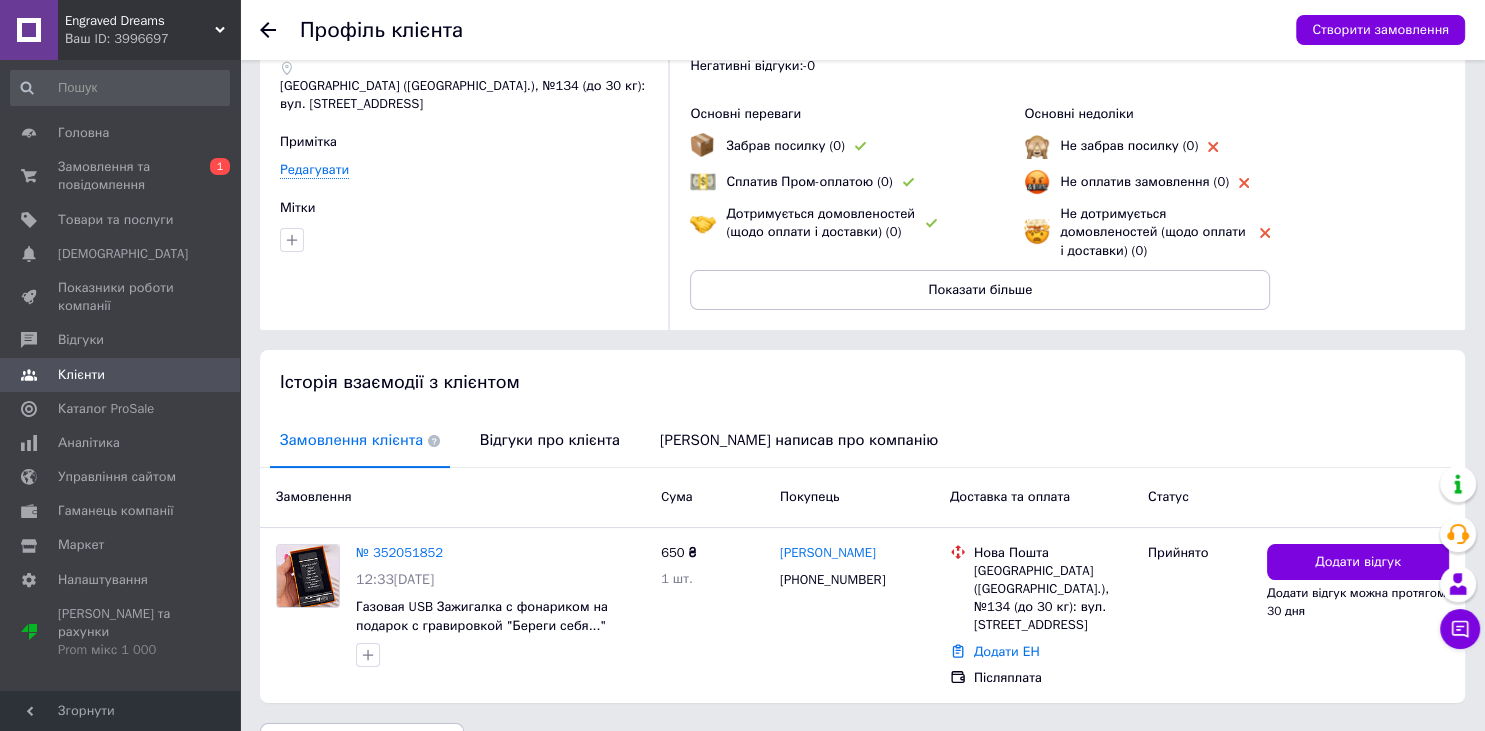 click on "Відгуки про клієнта" at bounding box center [550, 440] 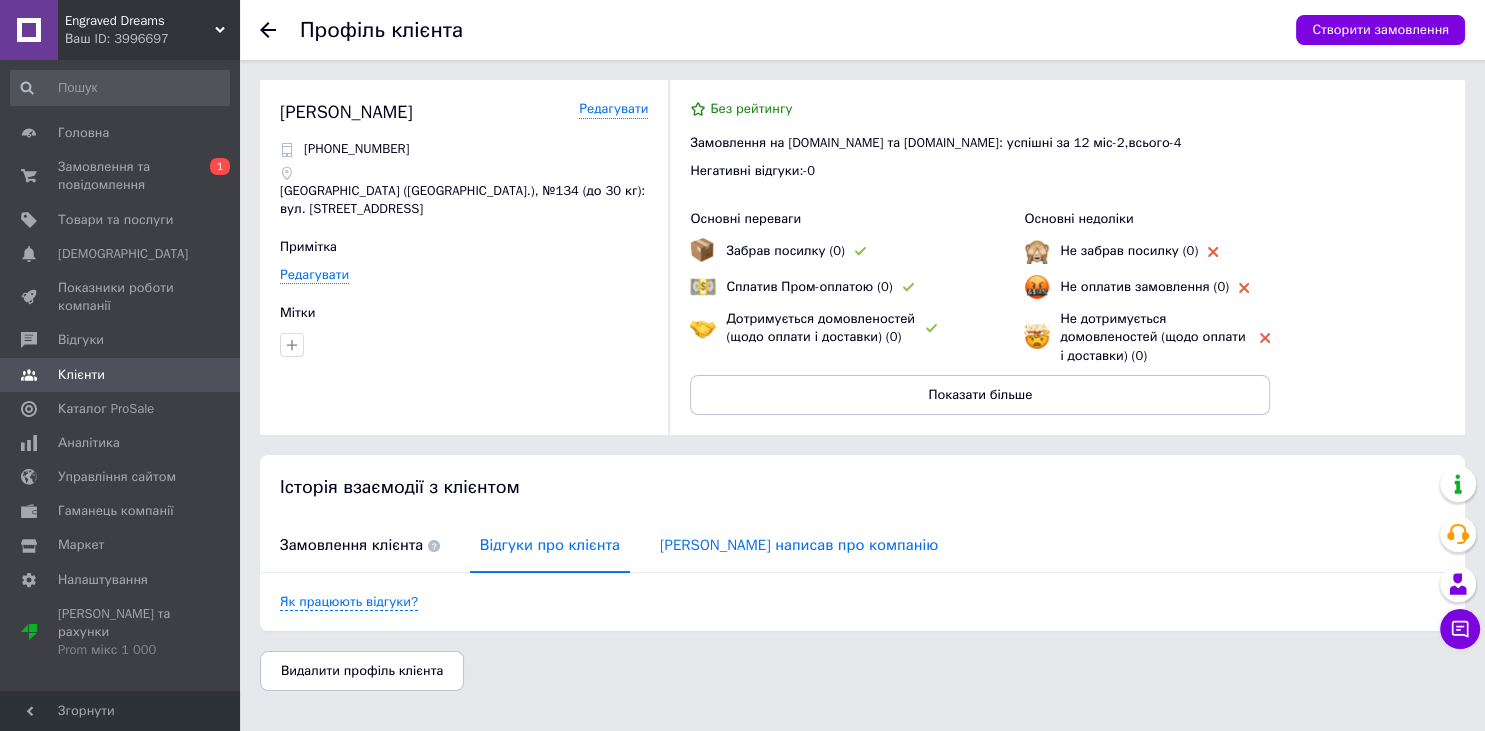 click on "[PERSON_NAME] написав про компанію" at bounding box center (799, 545) 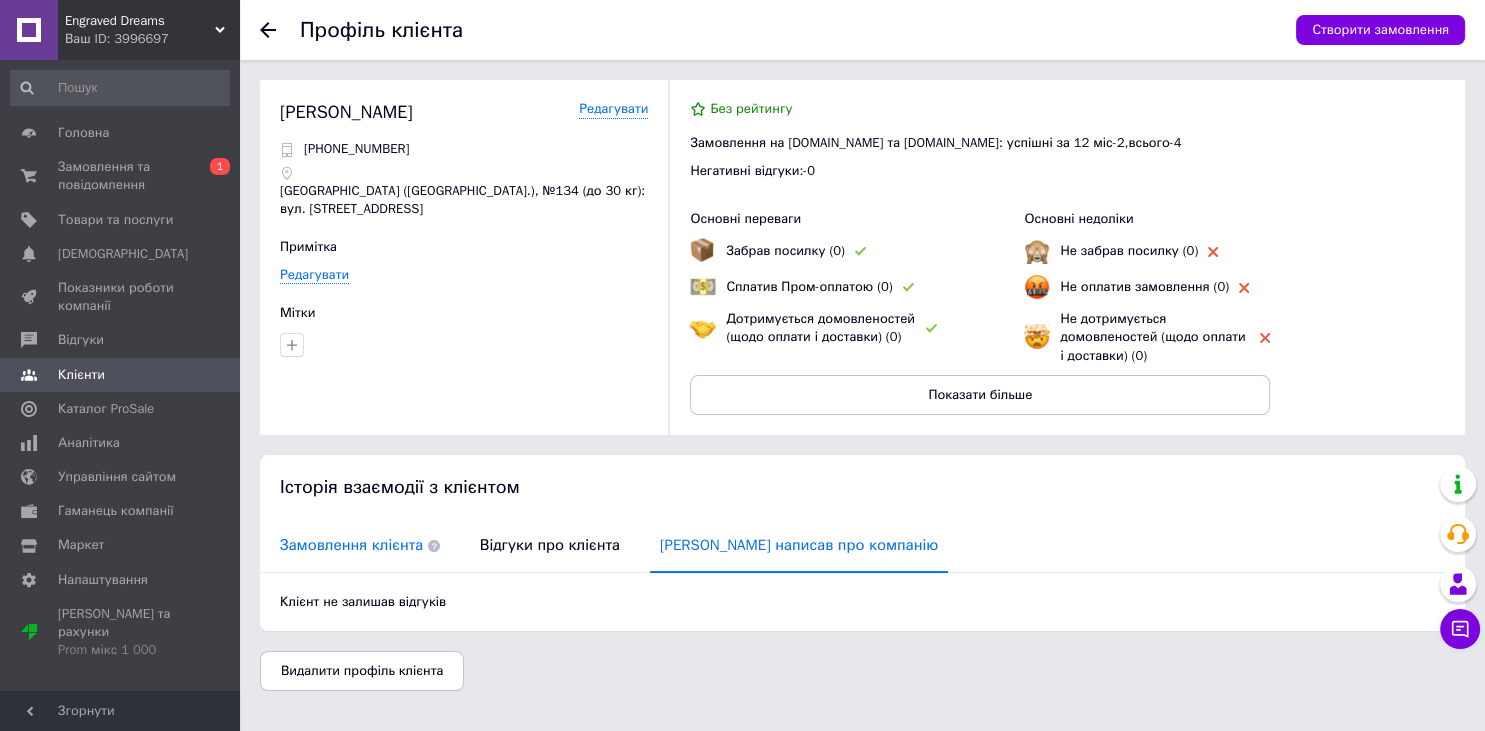 click on "Замовлення клієнта" at bounding box center [360, 545] 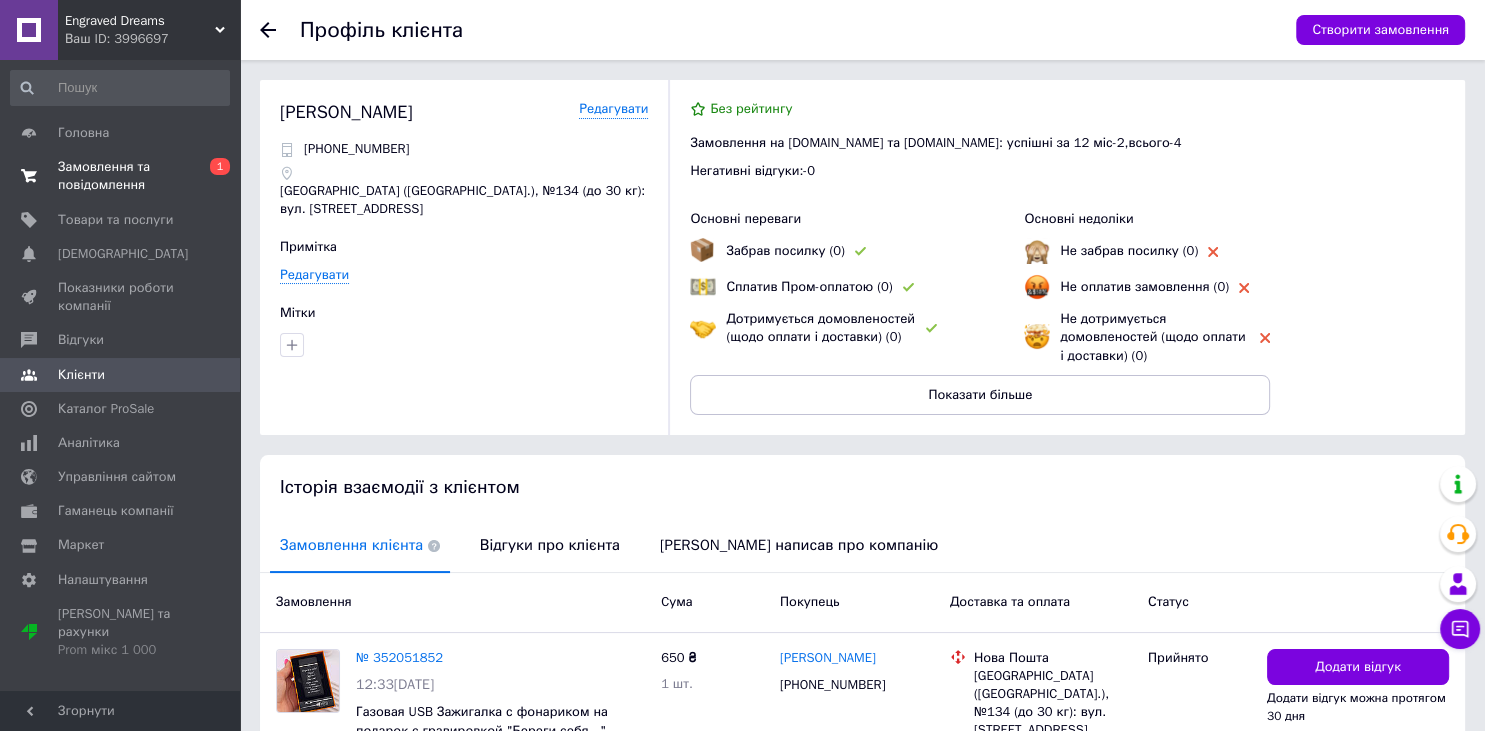 click on "Замовлення та повідомлення" at bounding box center (121, 176) 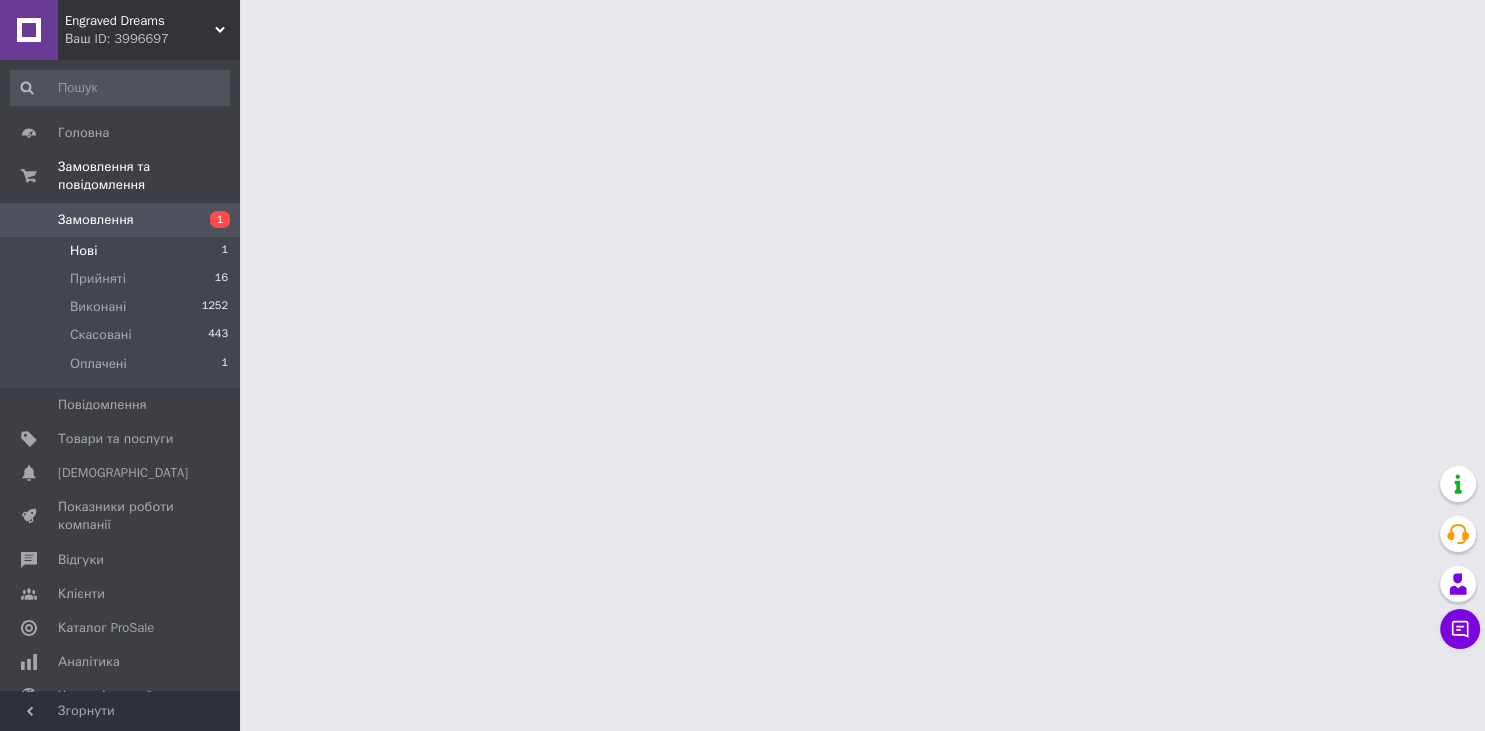 click on "Нові" at bounding box center [83, 251] 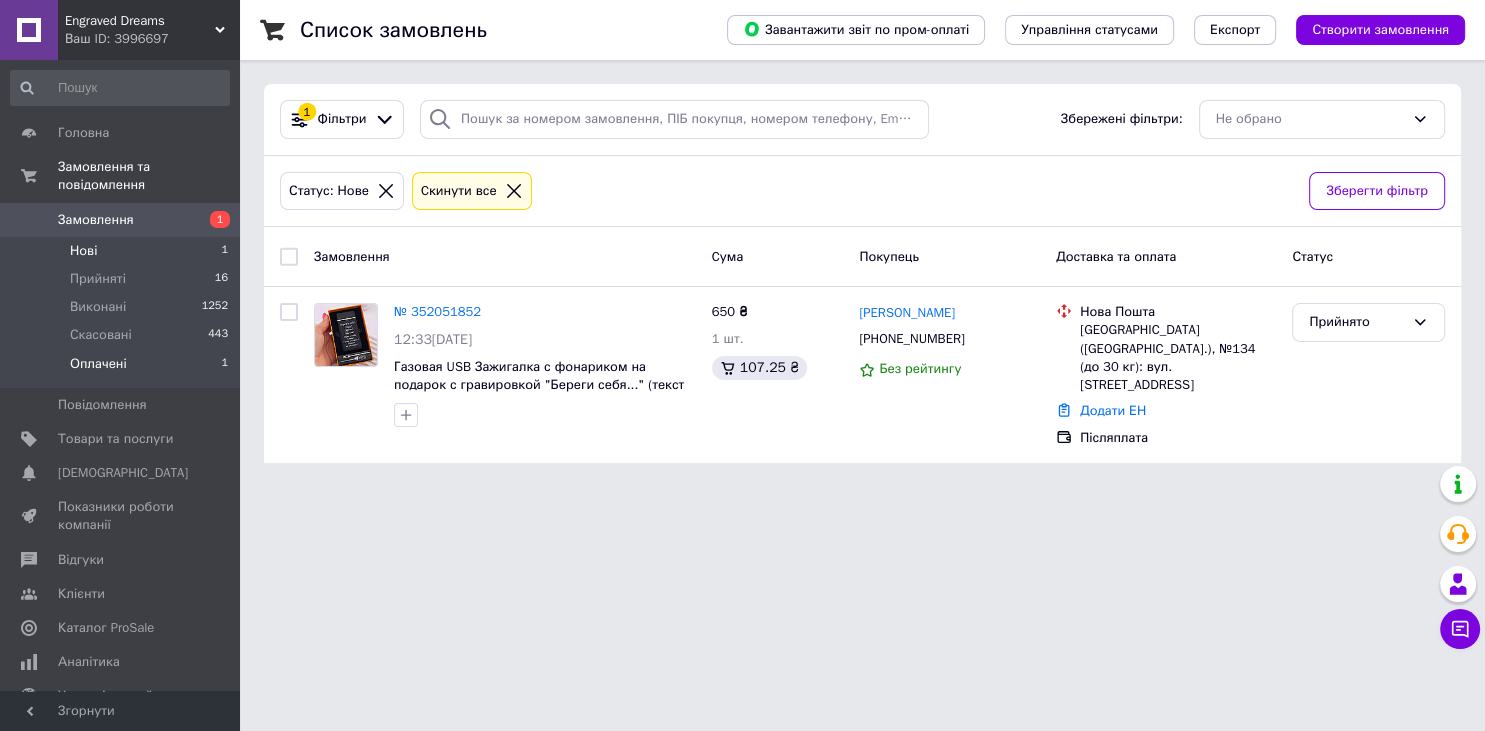 click on "Оплачені 1" at bounding box center (120, 369) 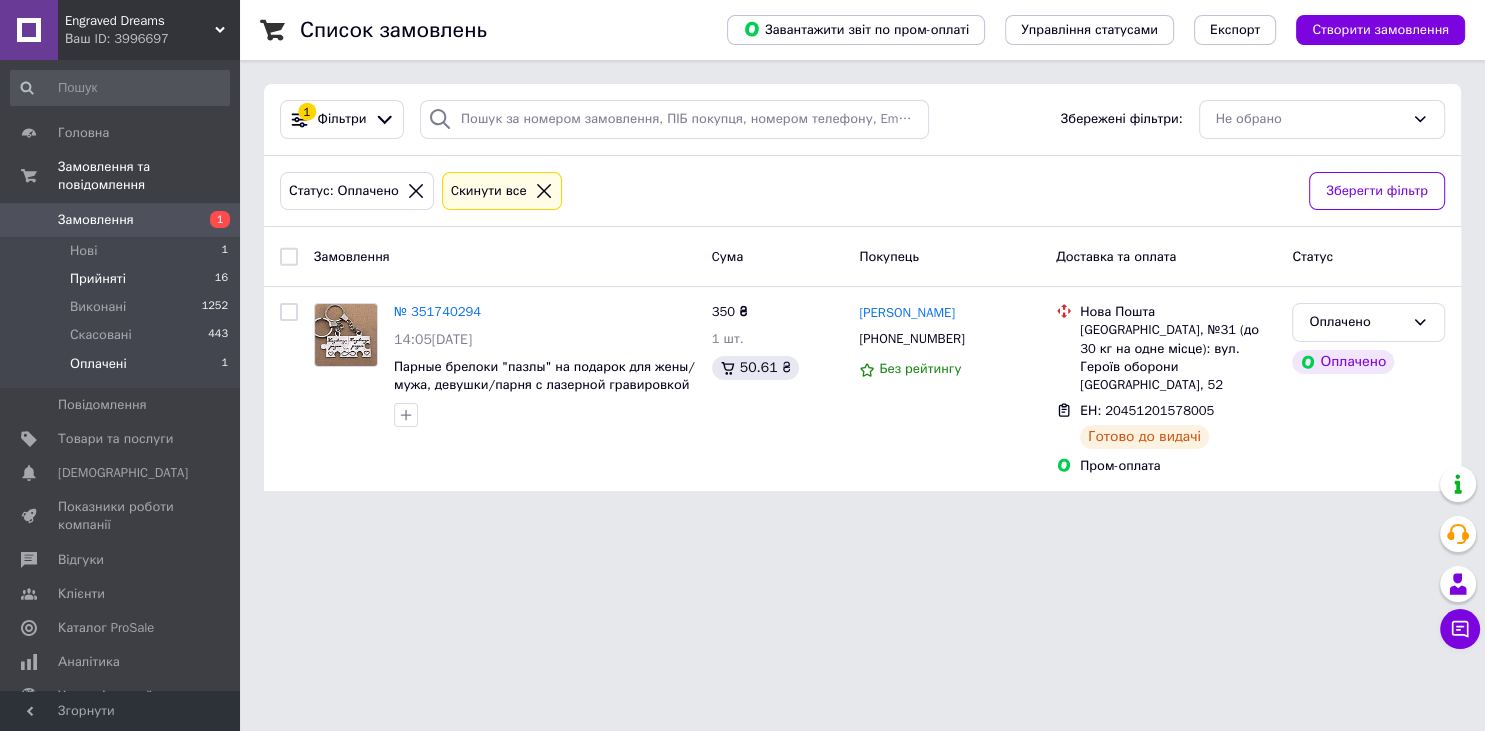 click on "Прийняті" at bounding box center [98, 279] 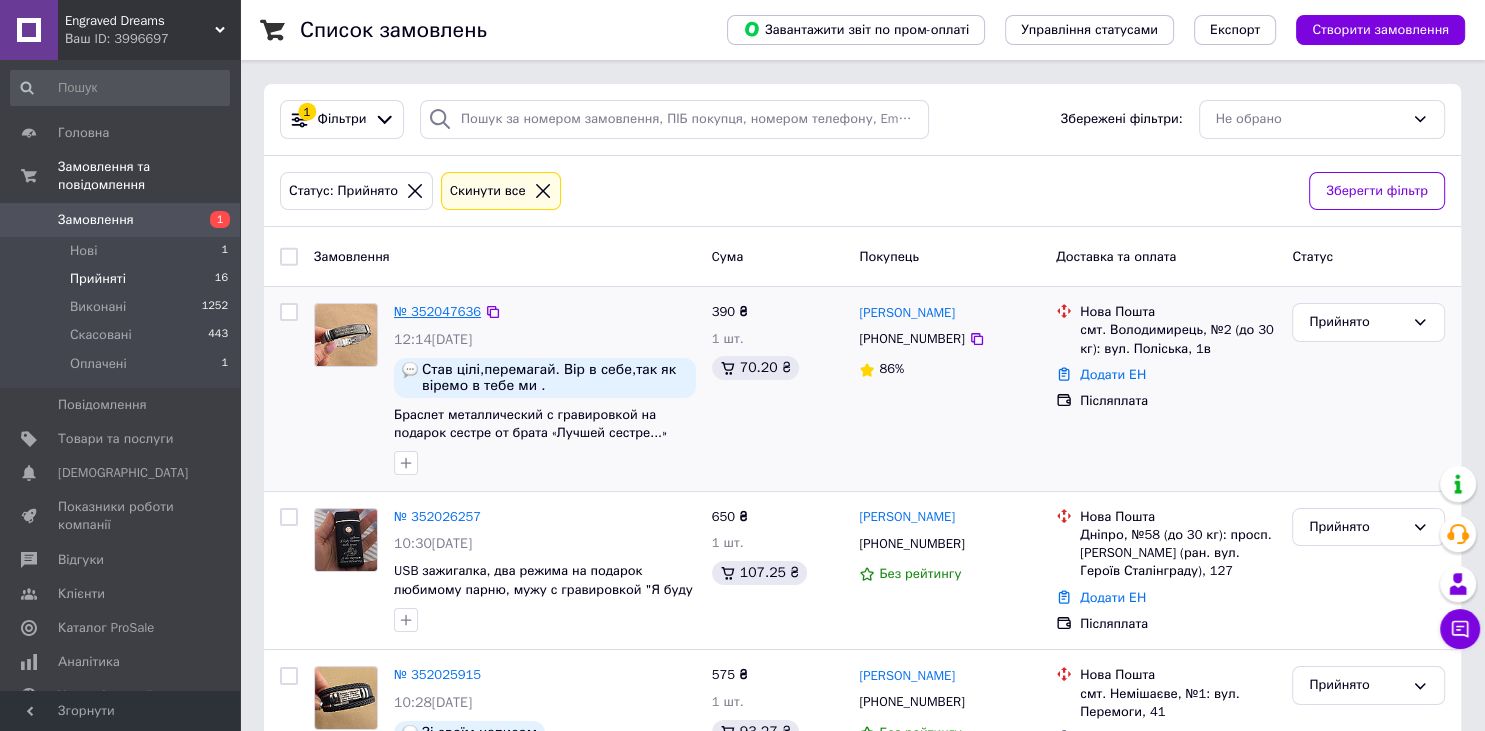 click on "№ 352047636" at bounding box center (437, 311) 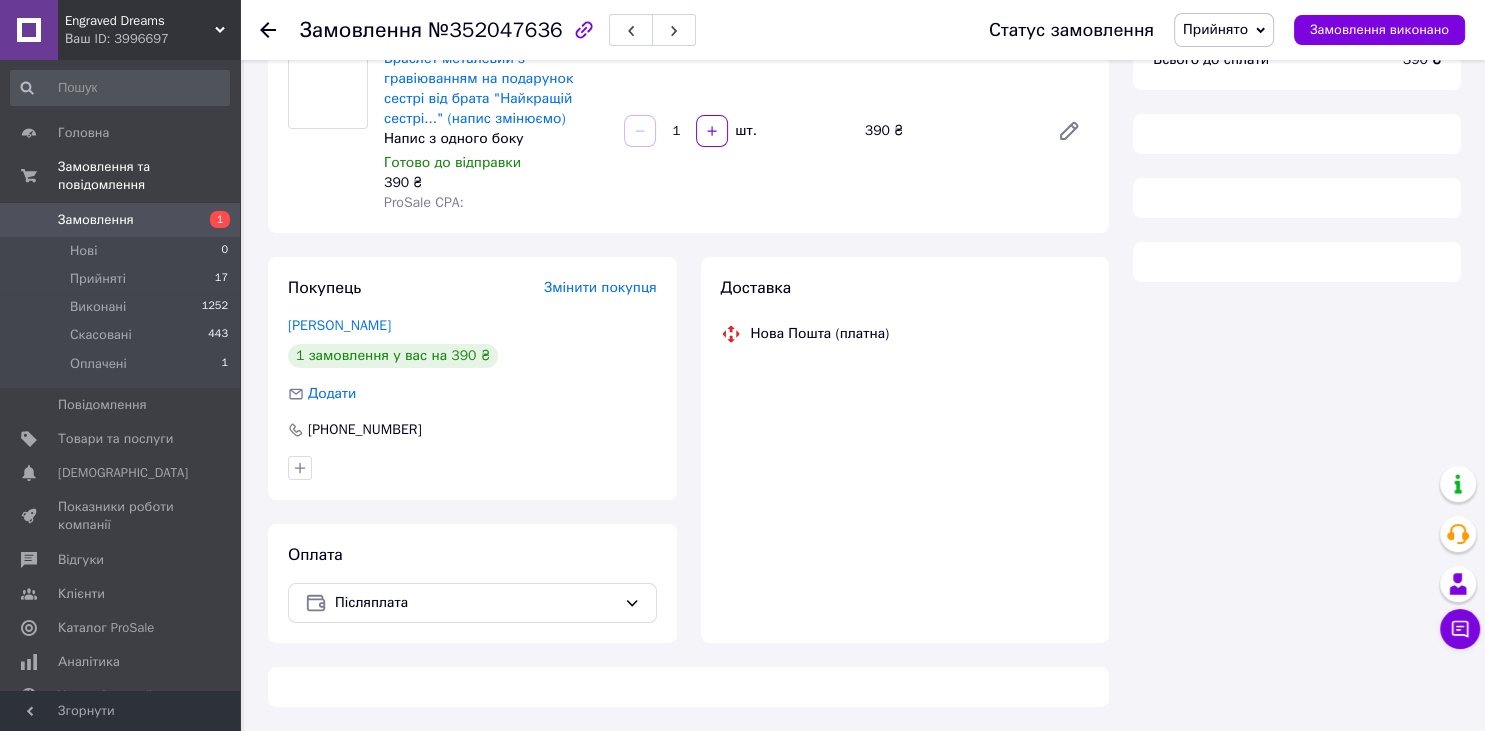 scroll, scrollTop: 182, scrollLeft: 0, axis: vertical 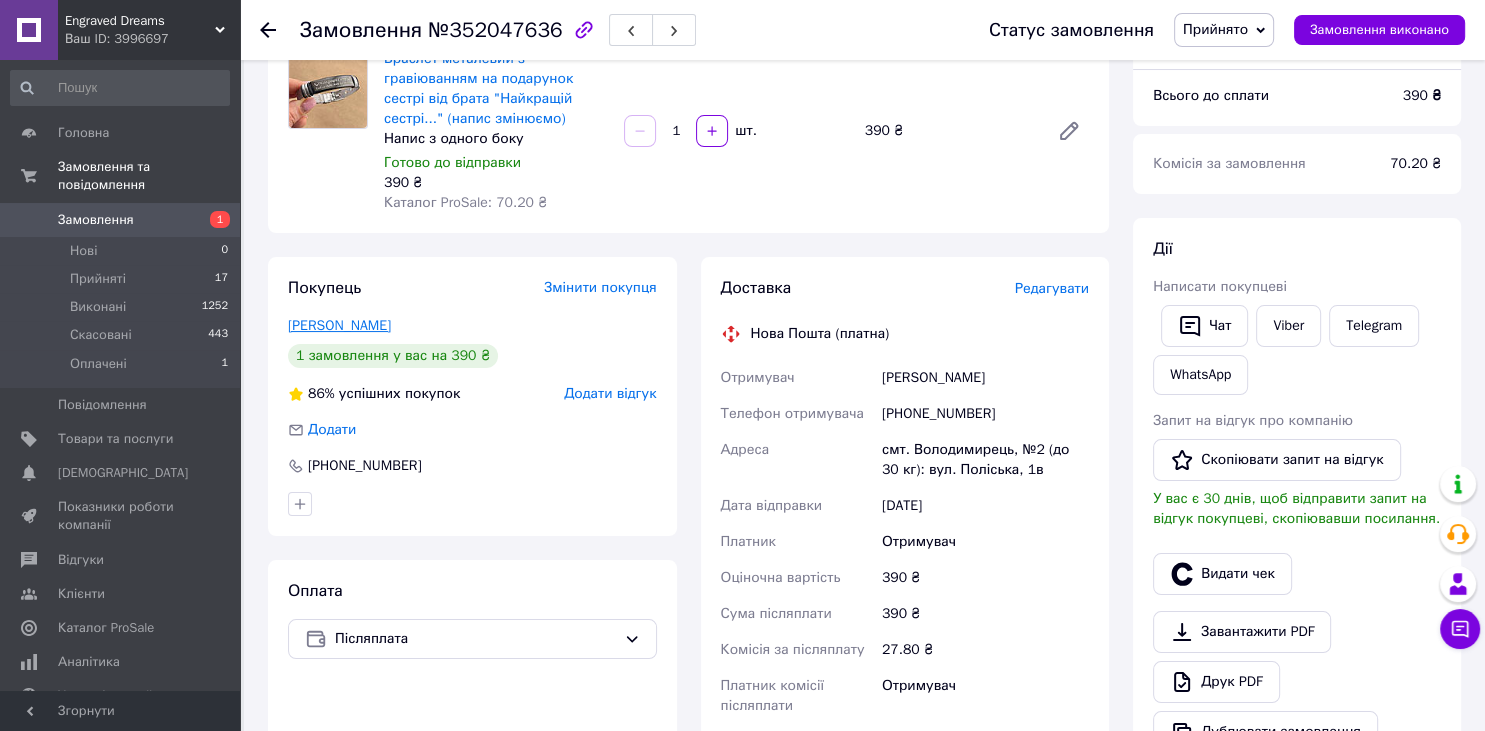 click on "[PERSON_NAME]" at bounding box center [339, 325] 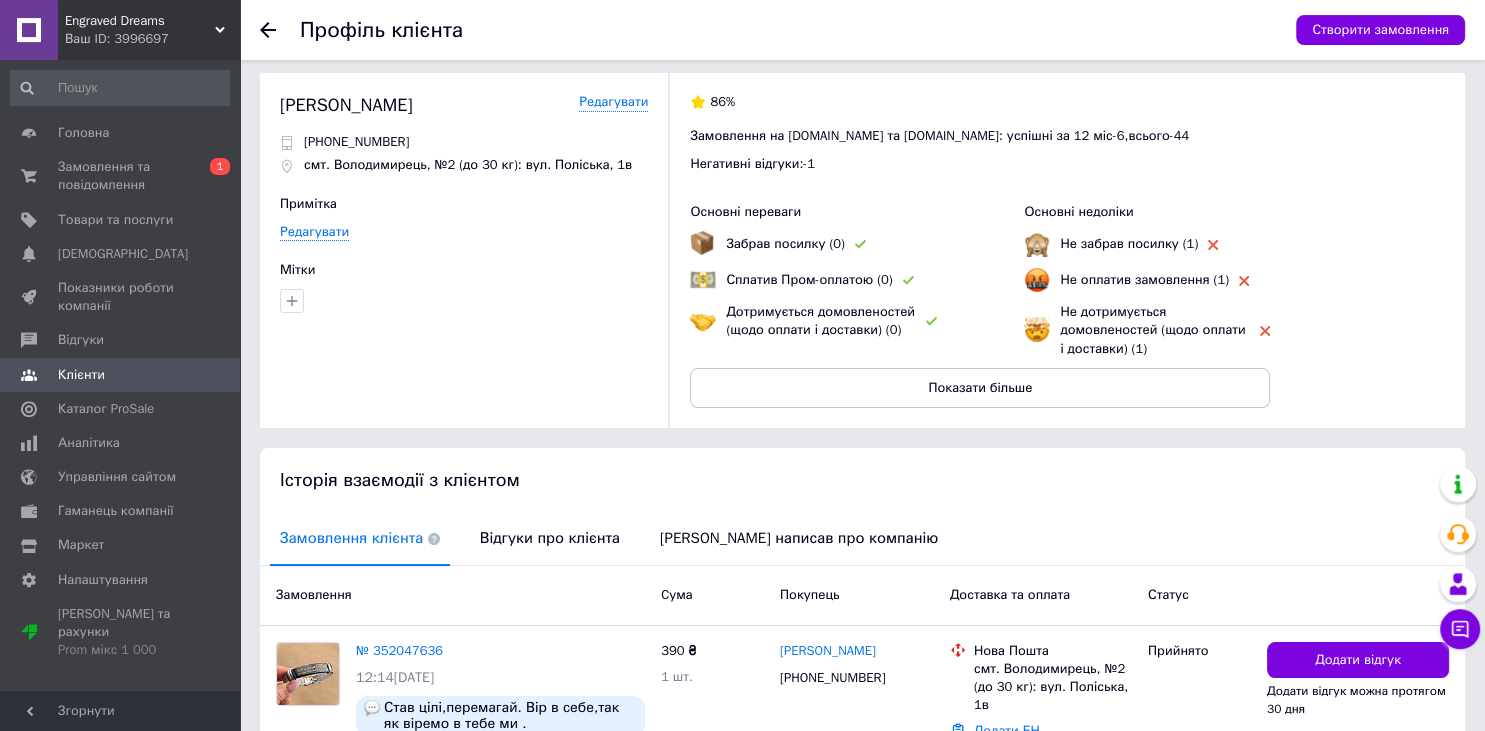 scroll, scrollTop: 105, scrollLeft: 0, axis: vertical 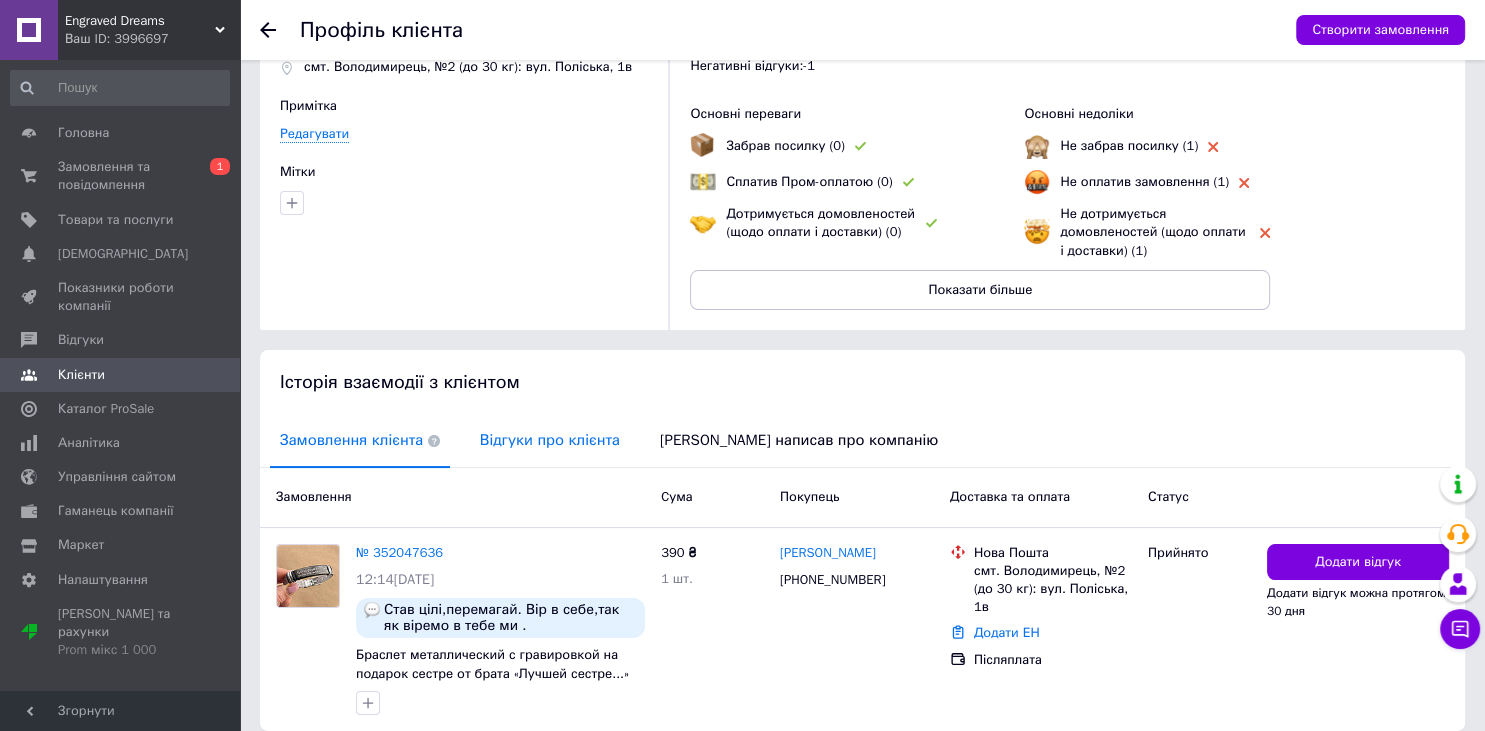 drag, startPoint x: 519, startPoint y: 438, endPoint x: 533, endPoint y: 439, distance: 14.035668 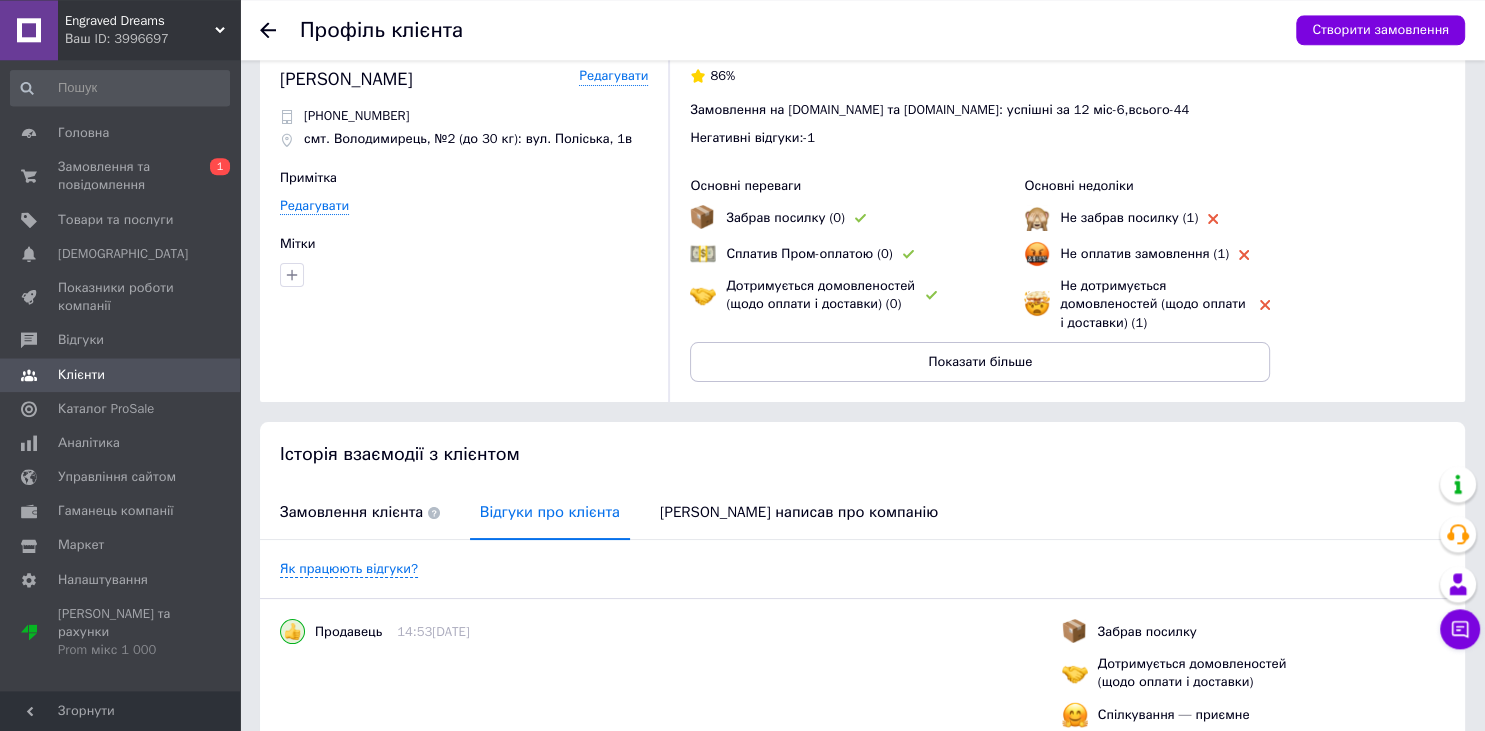 scroll, scrollTop: 0, scrollLeft: 0, axis: both 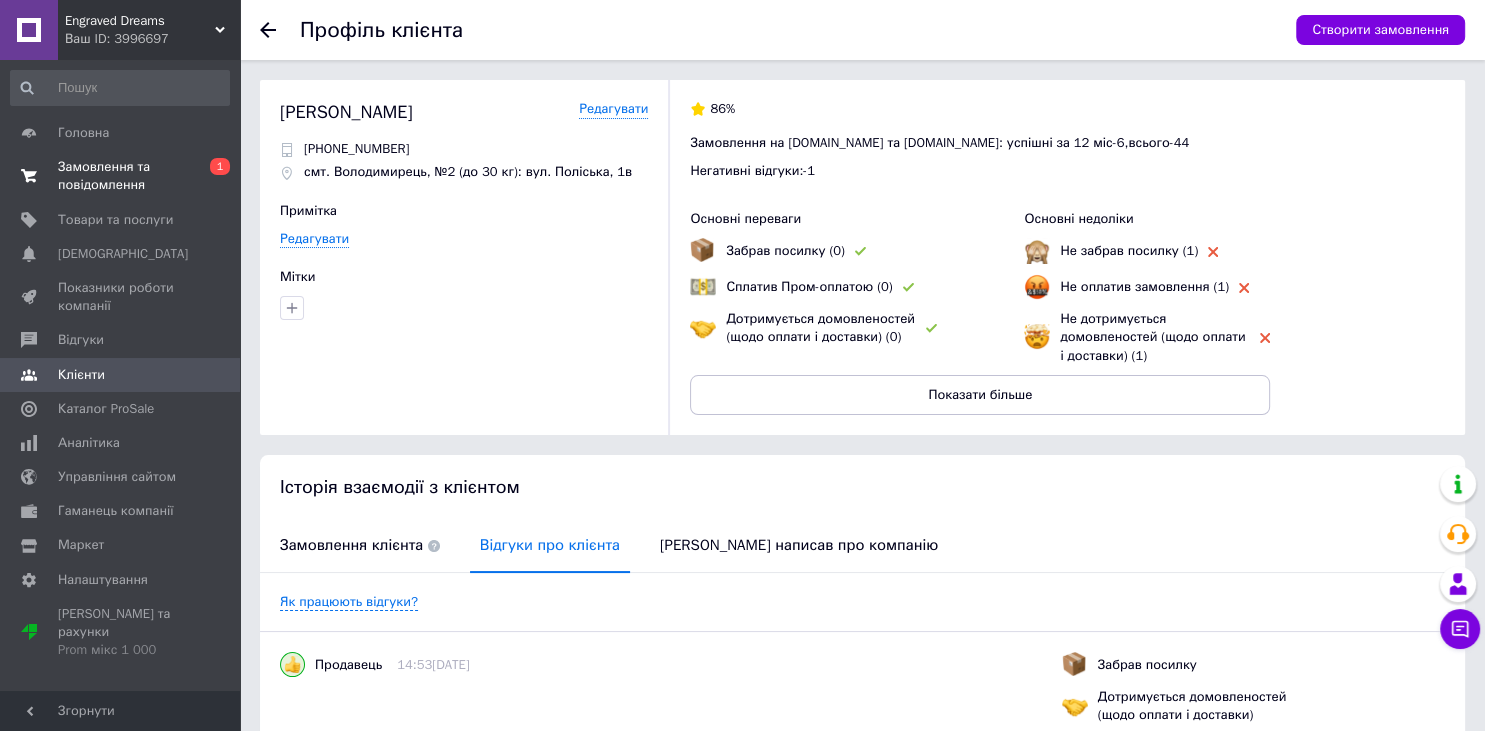 click on "Замовлення та повідомлення" at bounding box center [121, 176] 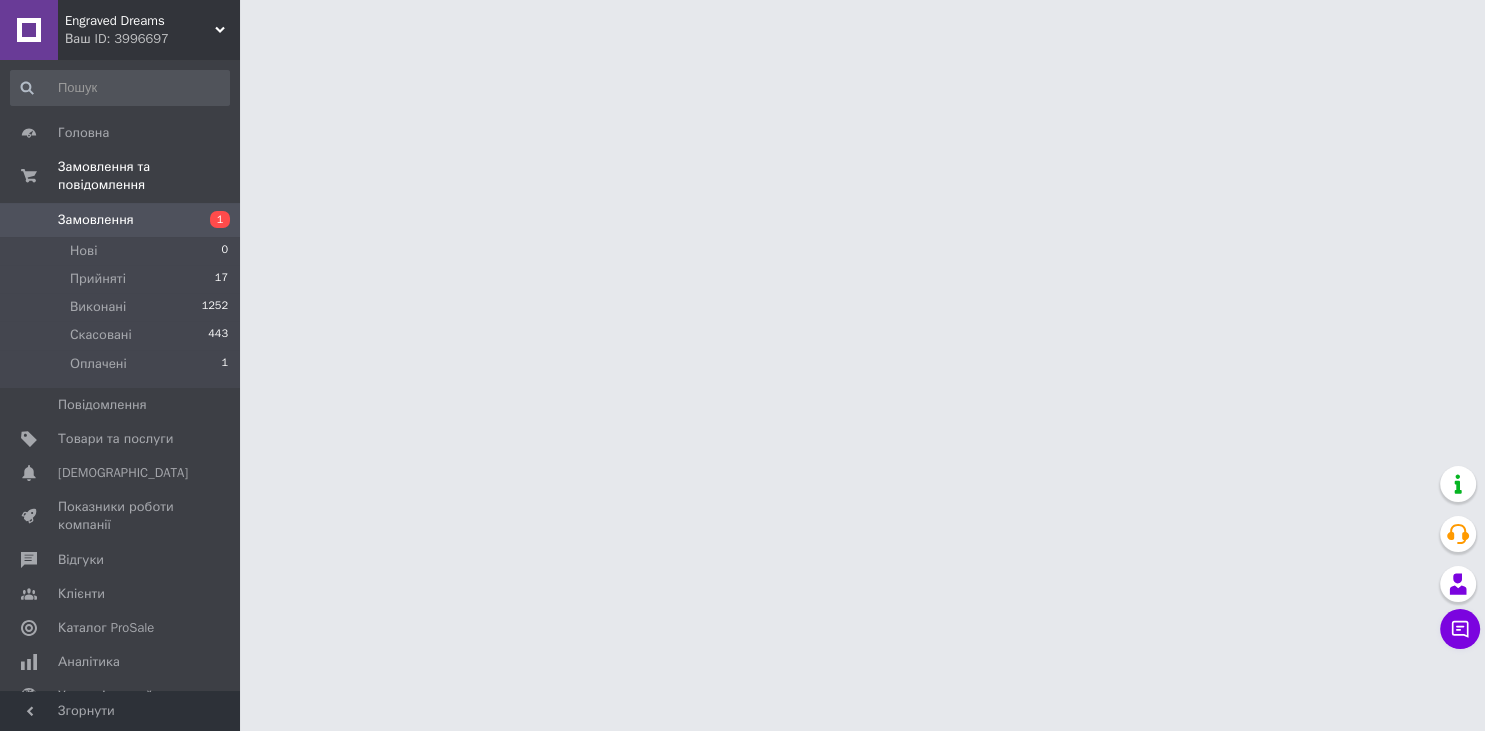 click on "Engraved Dreams" at bounding box center [140, 21] 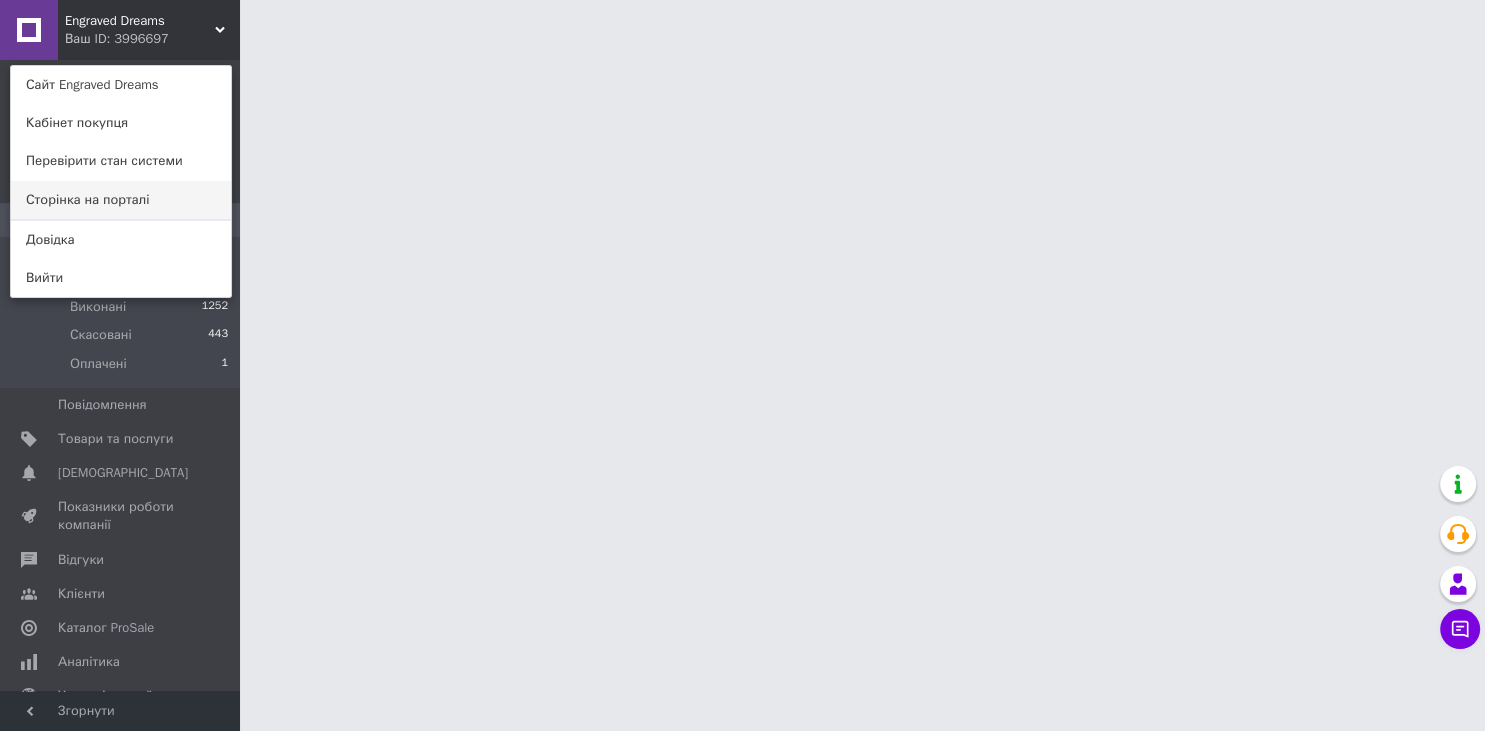 click on "Сторінка на порталі" at bounding box center (121, 200) 